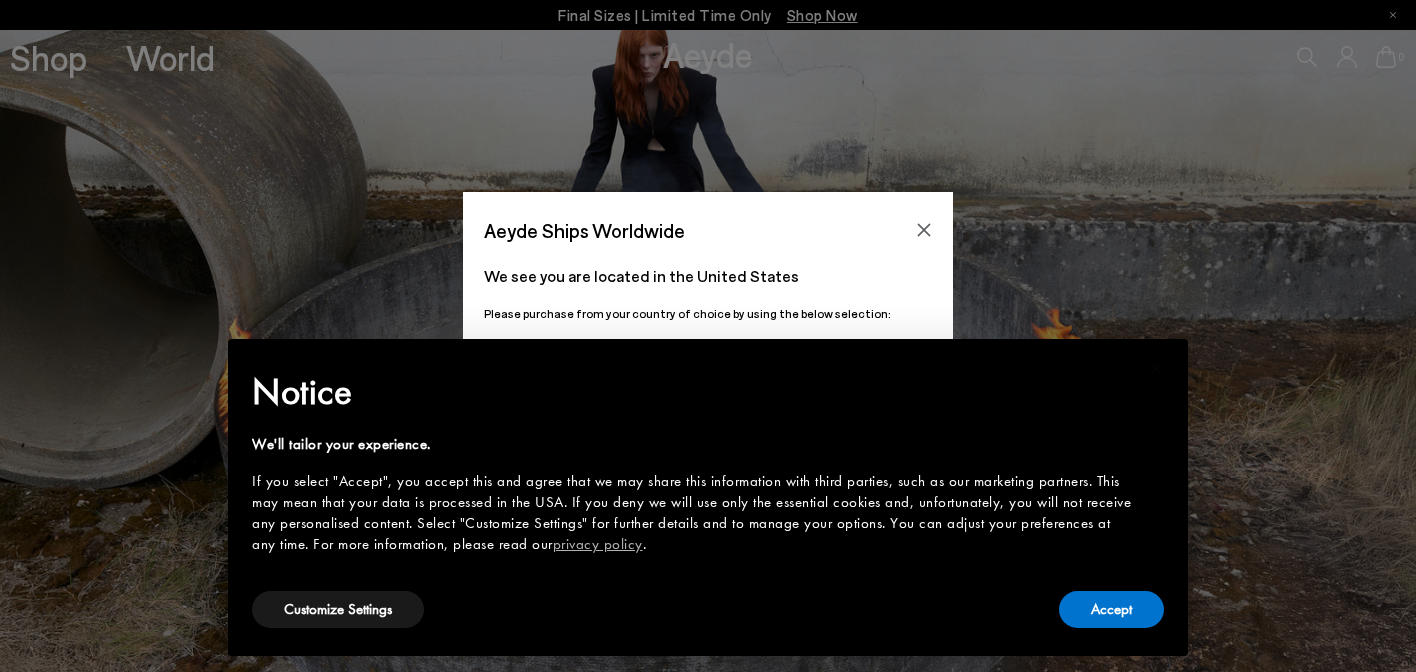 scroll, scrollTop: 0, scrollLeft: 0, axis: both 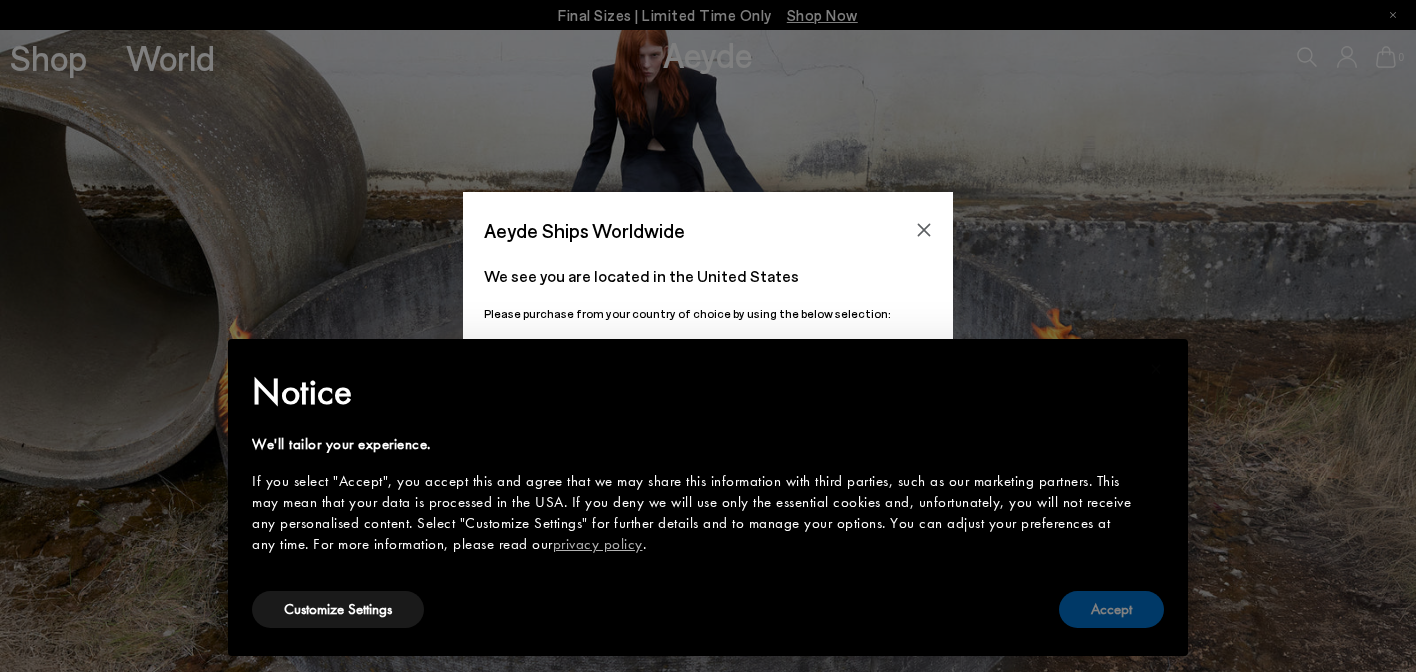 click on "Accept" at bounding box center (1111, 609) 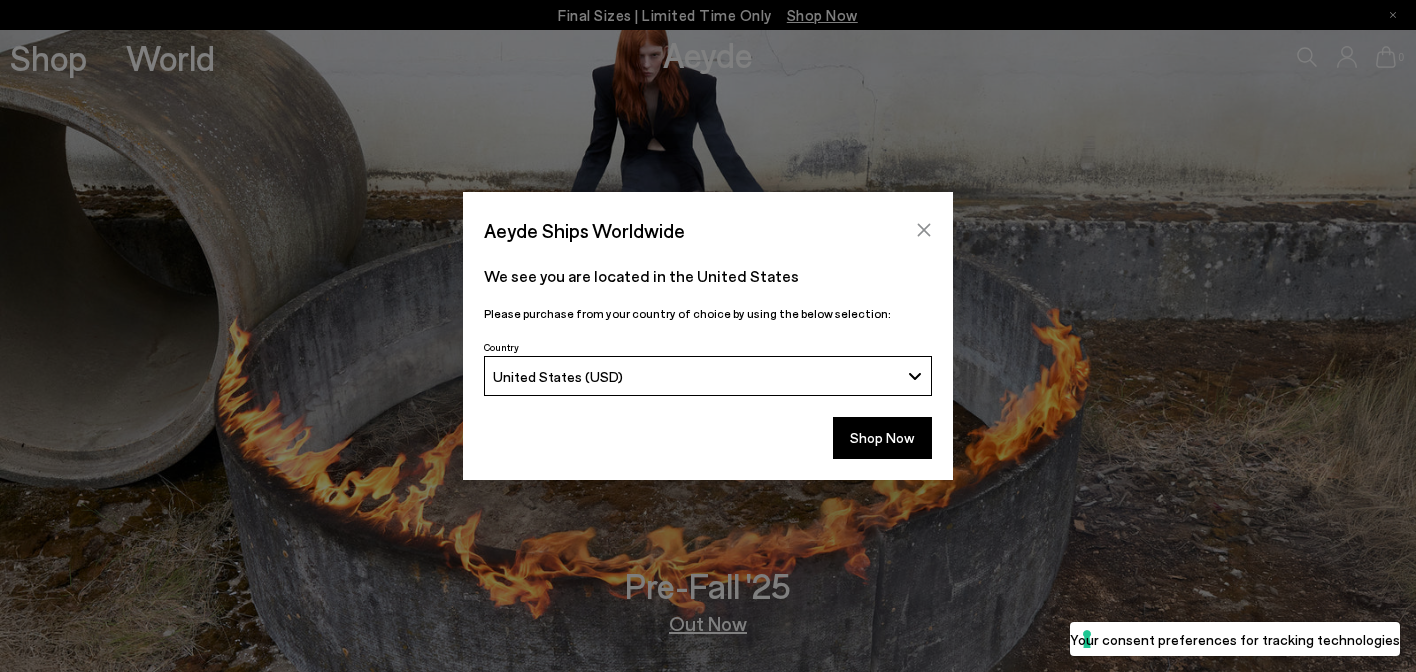 click 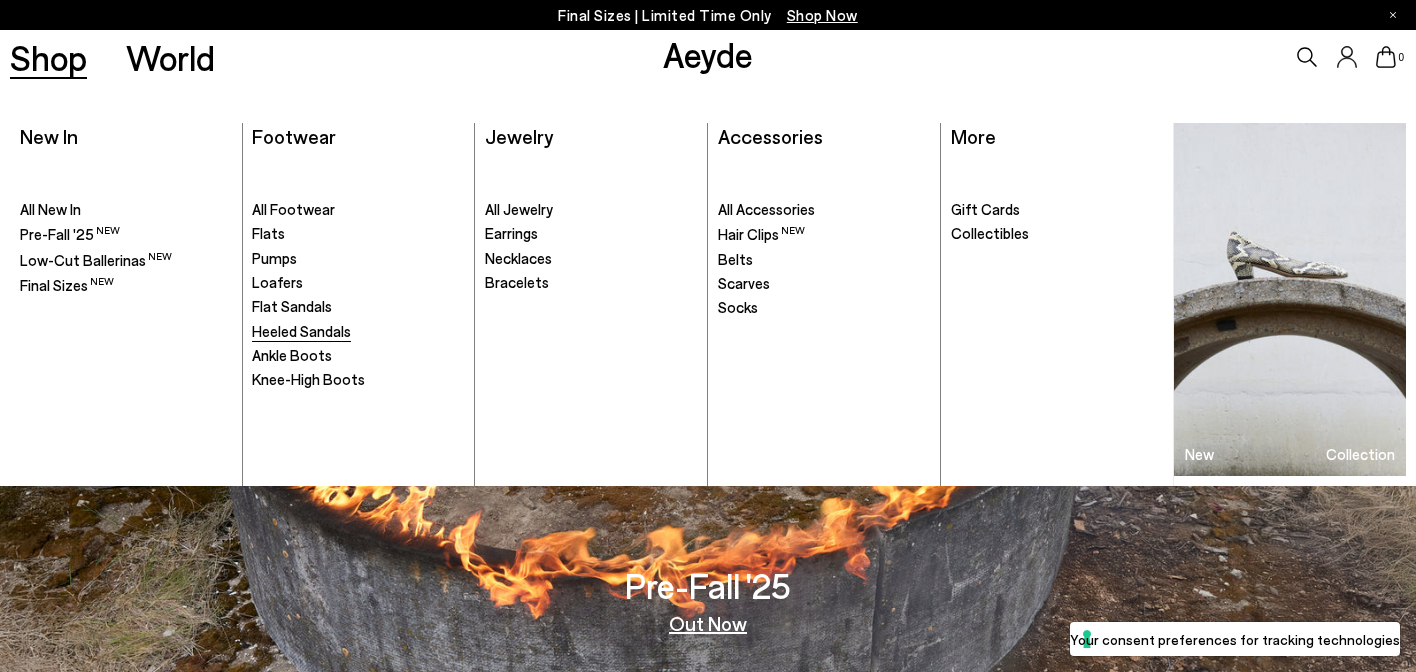 click on "Heeled Sandals" at bounding box center (301, 331) 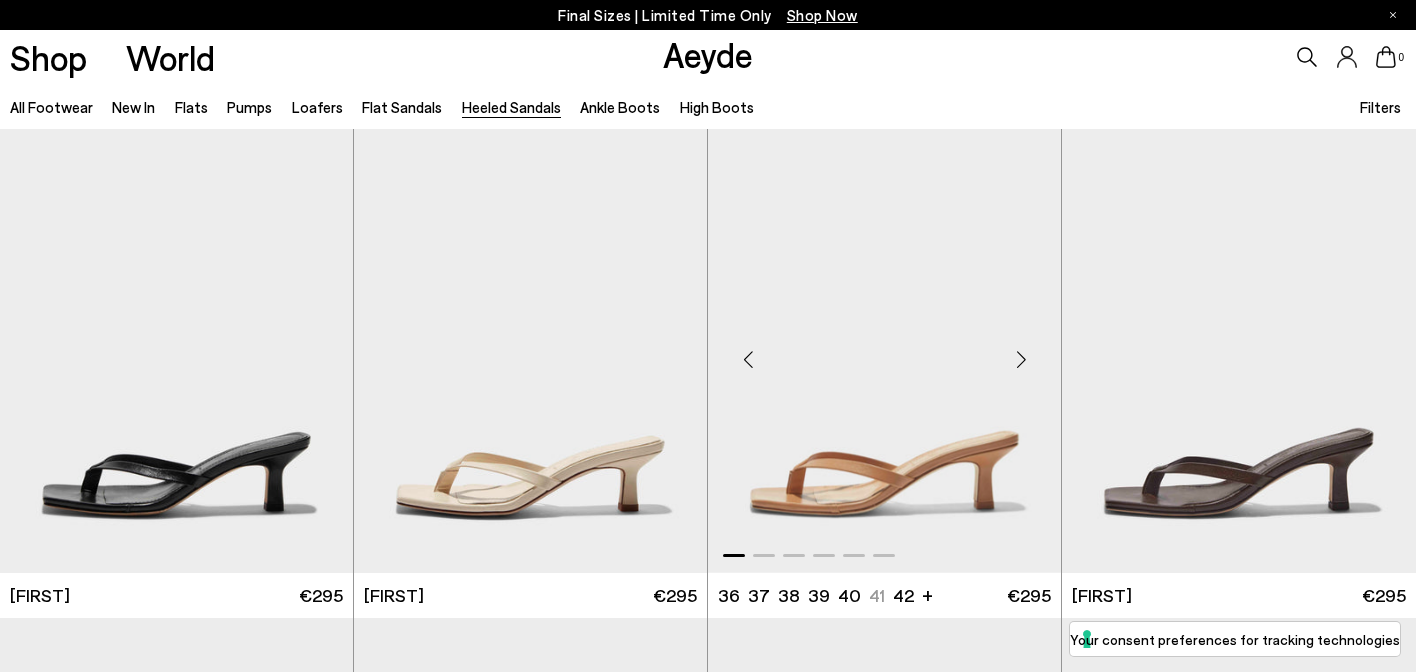 scroll, scrollTop: 105, scrollLeft: 0, axis: vertical 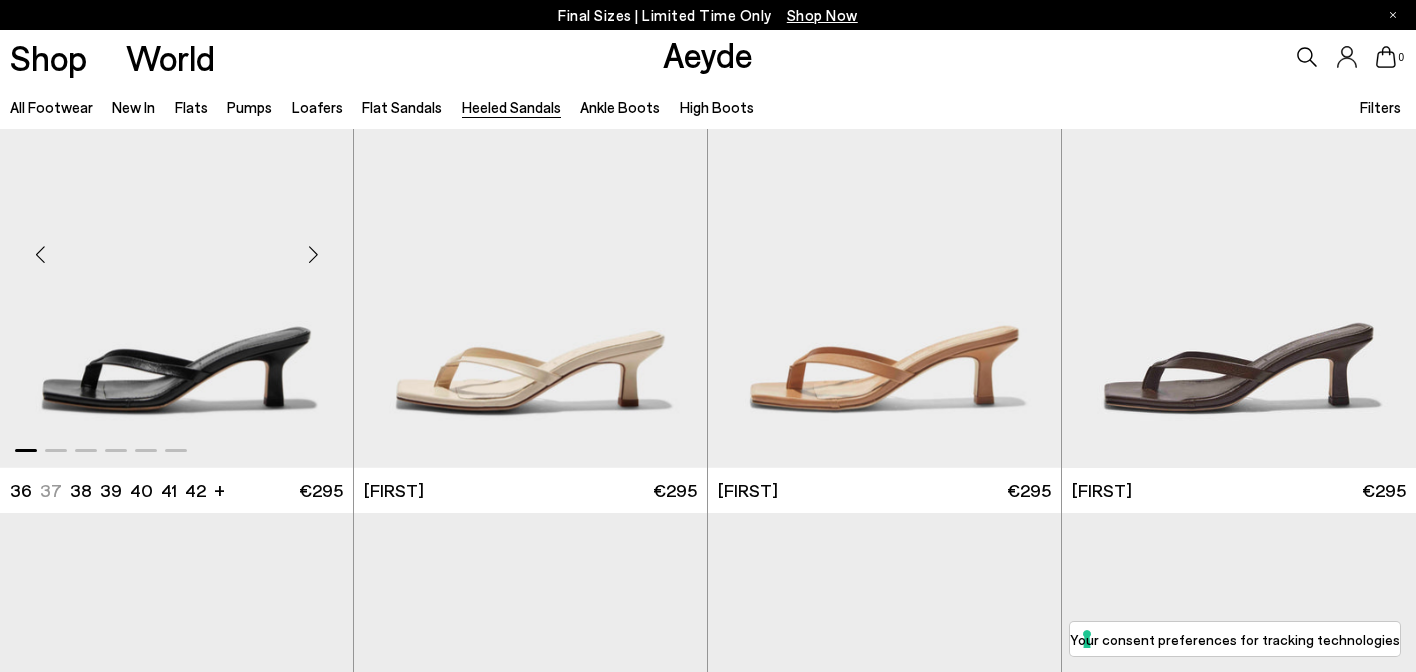 click at bounding box center [176, 246] 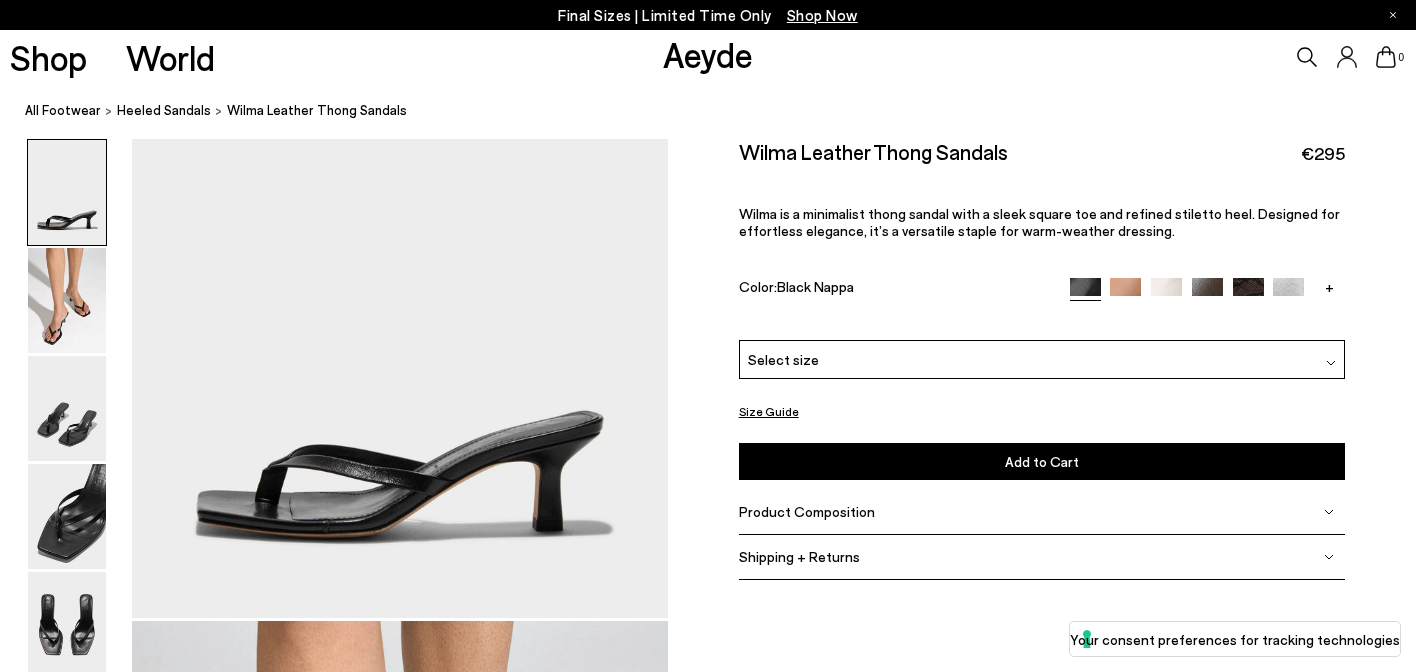 scroll, scrollTop: 0, scrollLeft: 0, axis: both 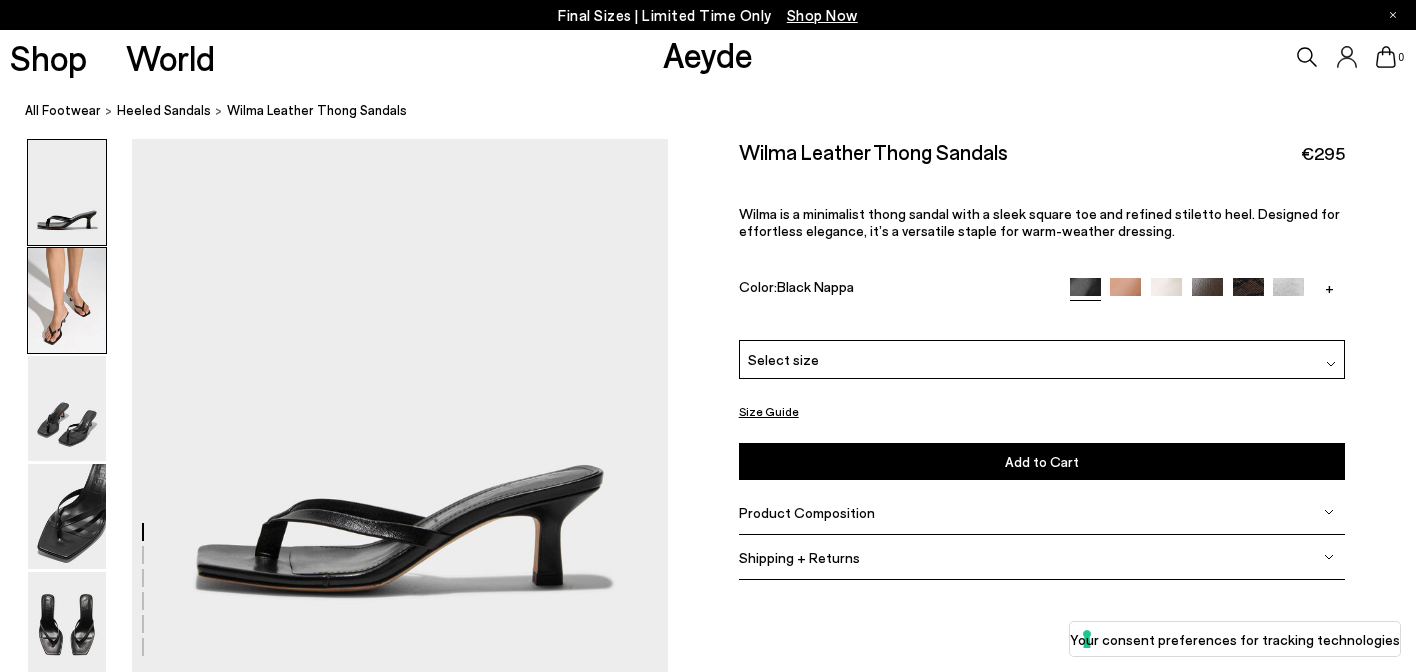 click at bounding box center [67, 300] 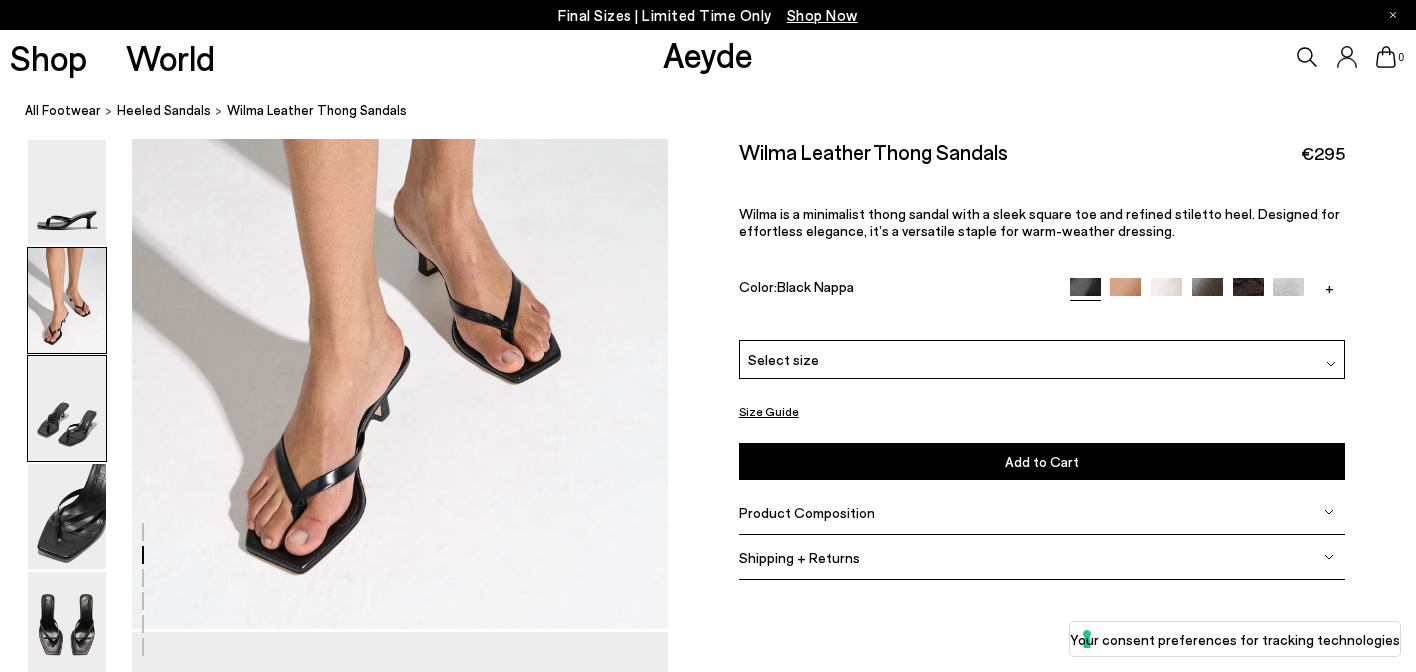 scroll, scrollTop: 764, scrollLeft: 0, axis: vertical 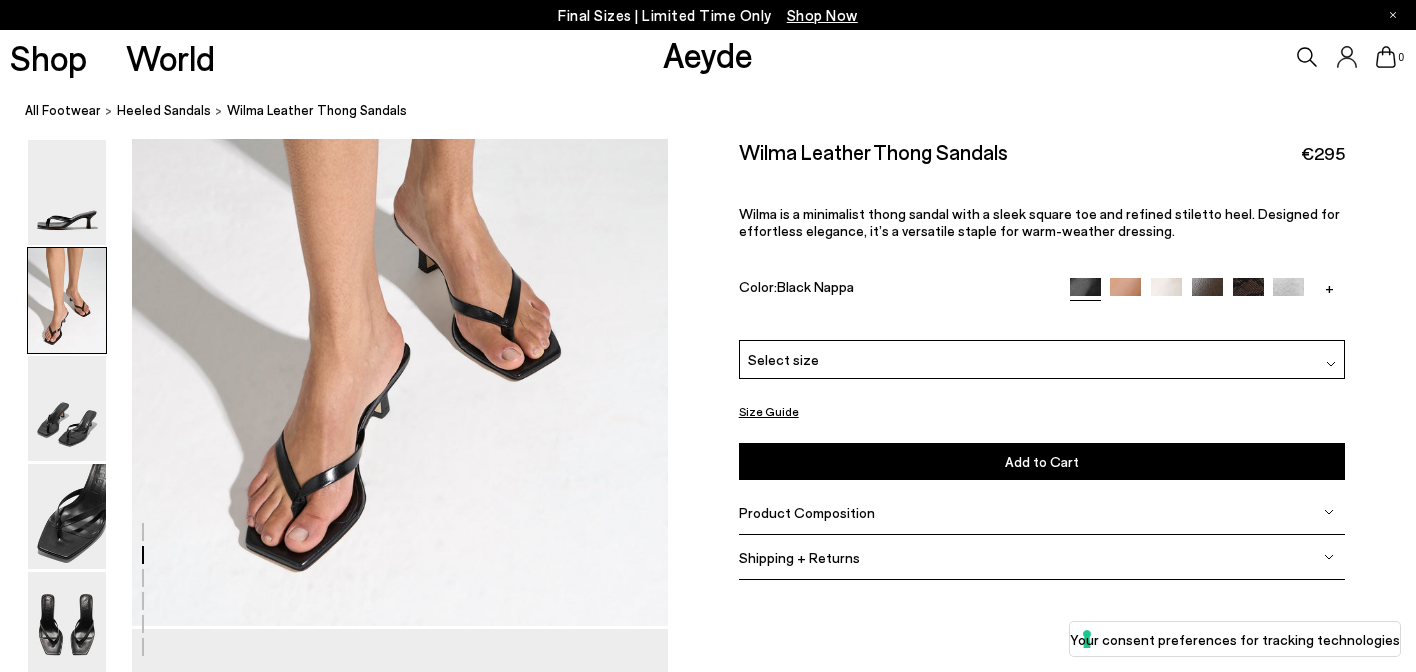 click at bounding box center (1288, 293) 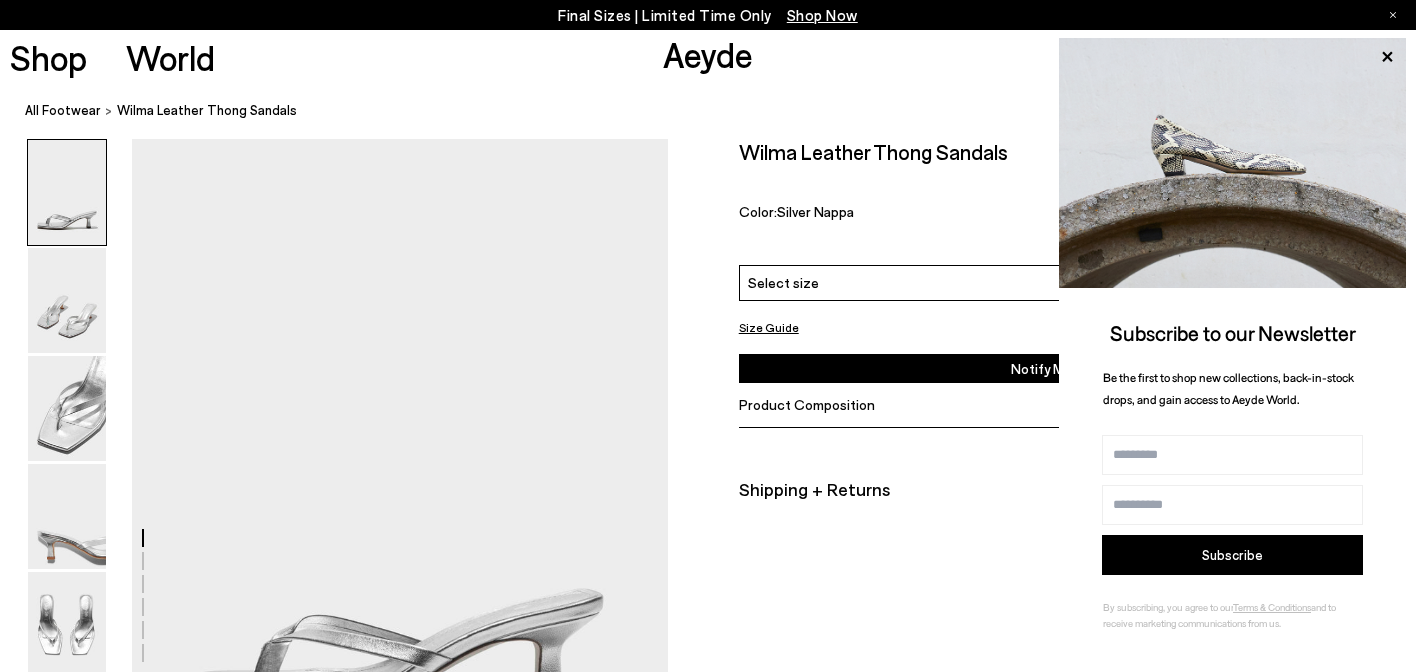 scroll, scrollTop: 29, scrollLeft: 0, axis: vertical 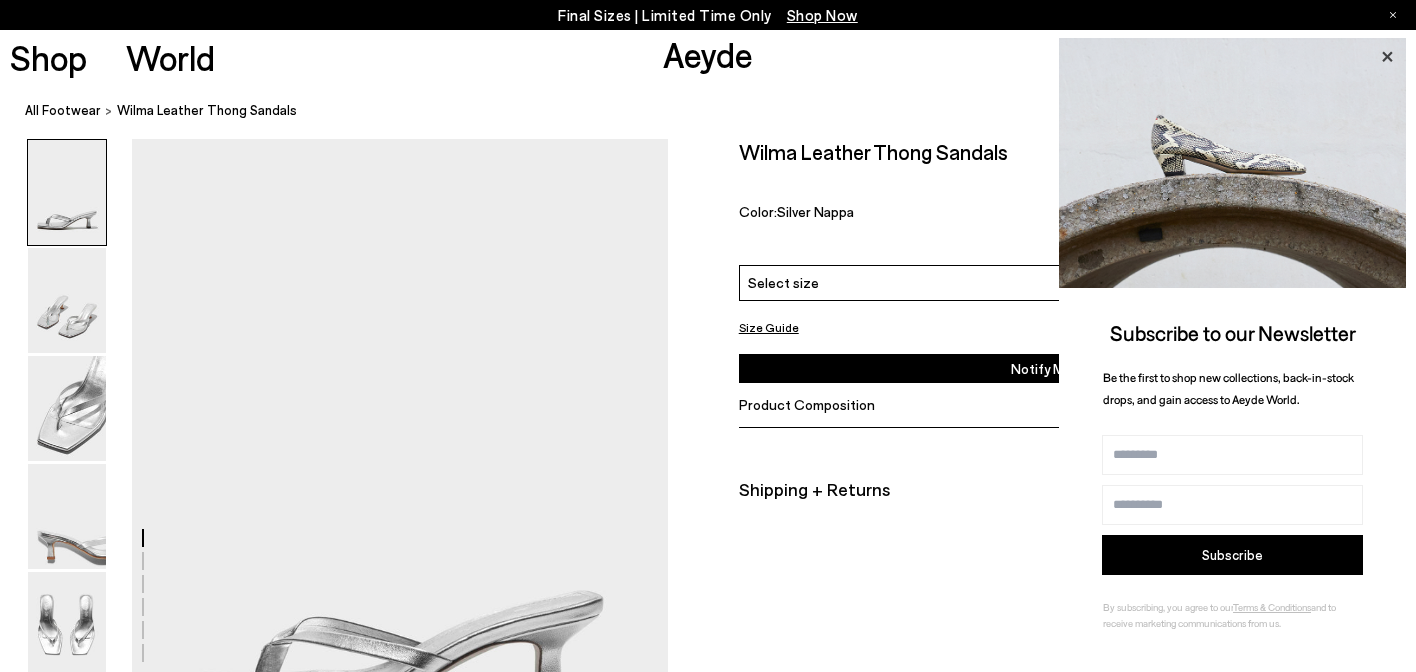 click 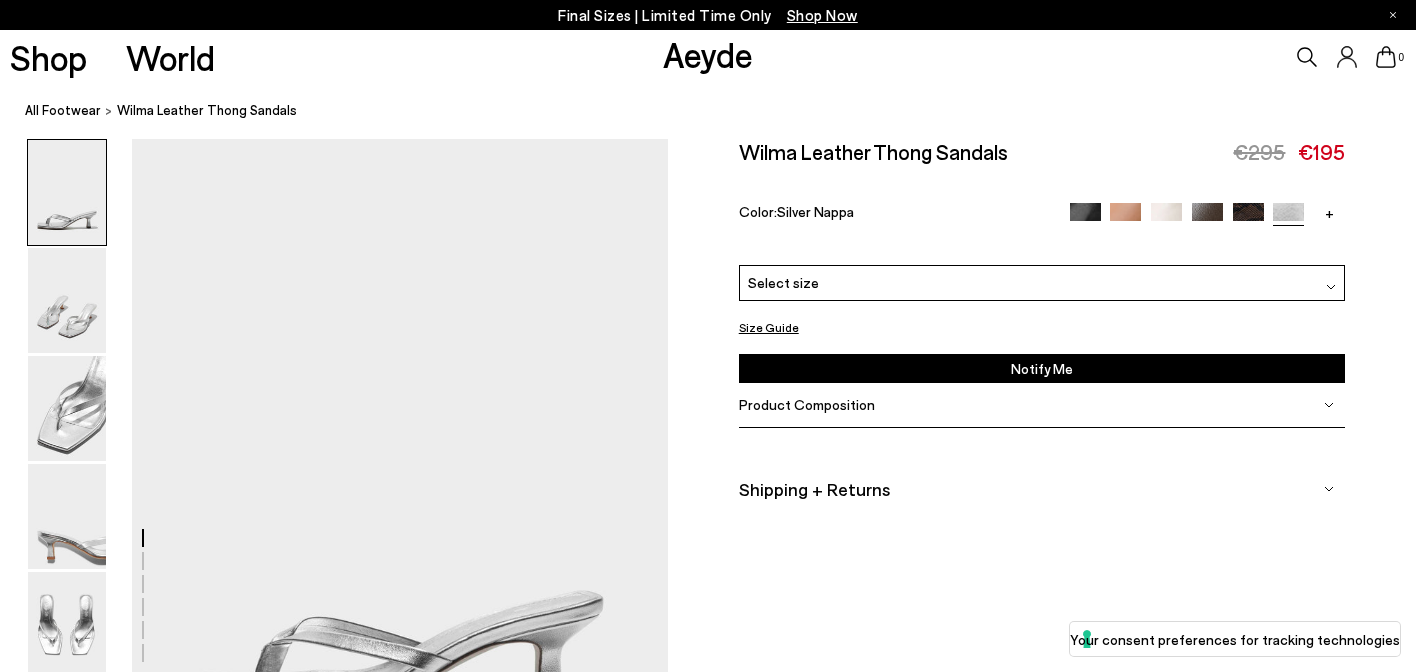 click on "+" at bounding box center [1329, 212] 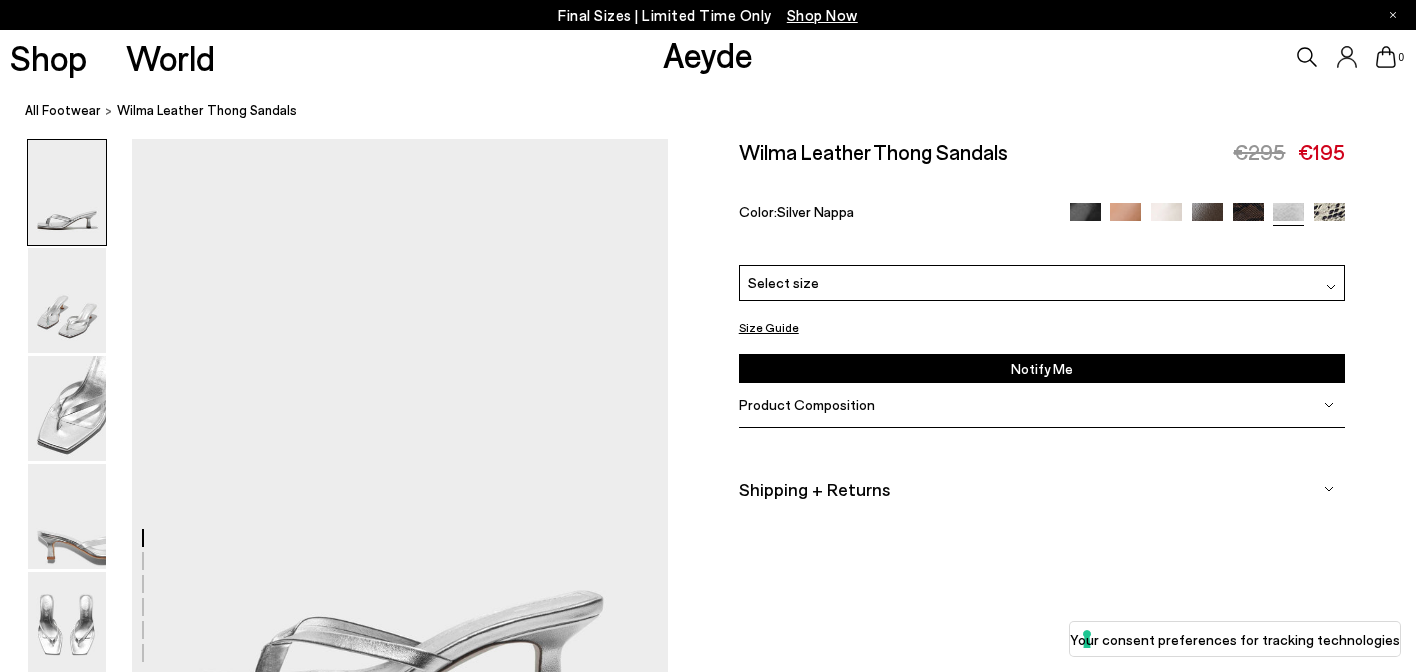 click at bounding box center [1329, 218] 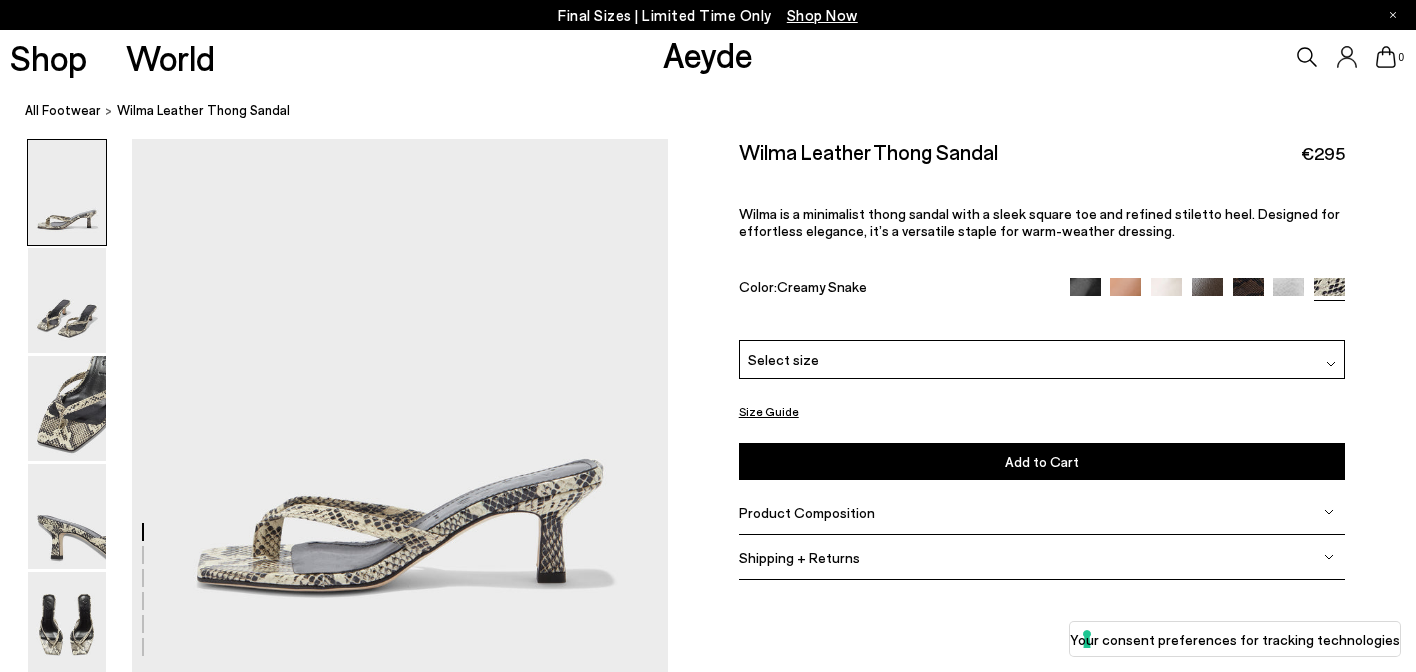 scroll, scrollTop: 0, scrollLeft: 0, axis: both 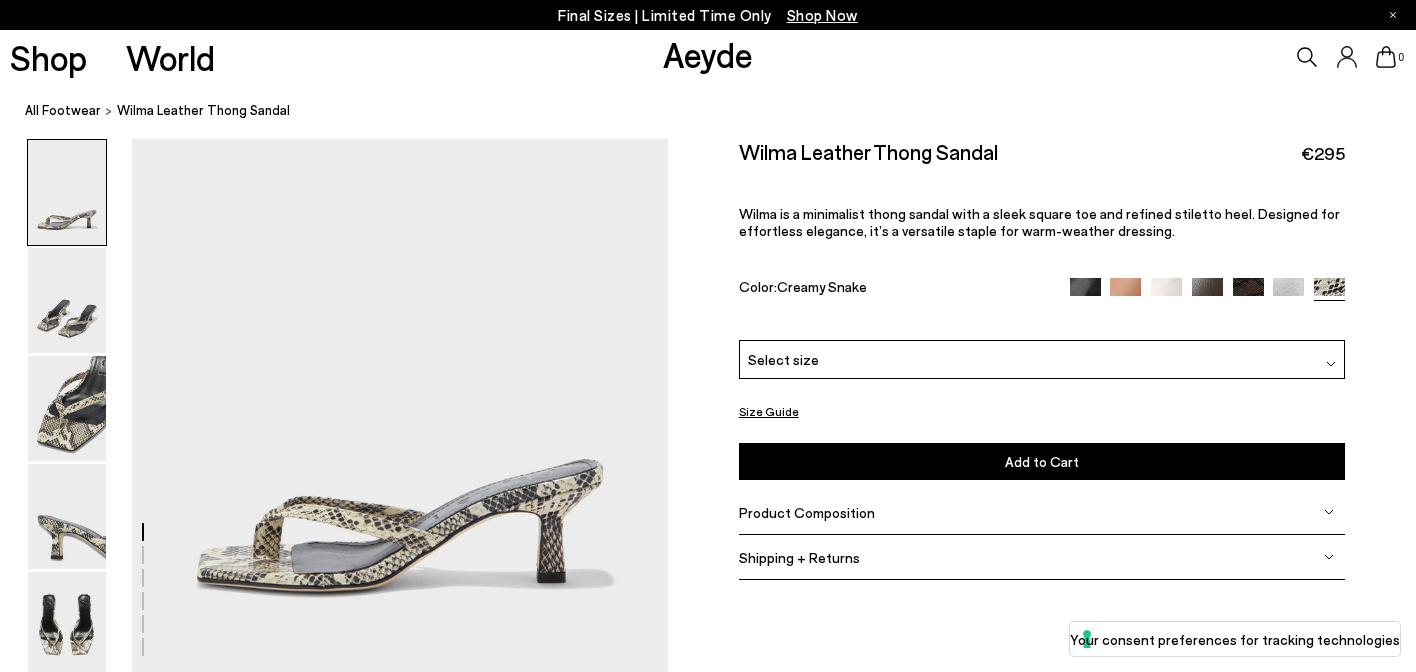 click at bounding box center [1085, 293] 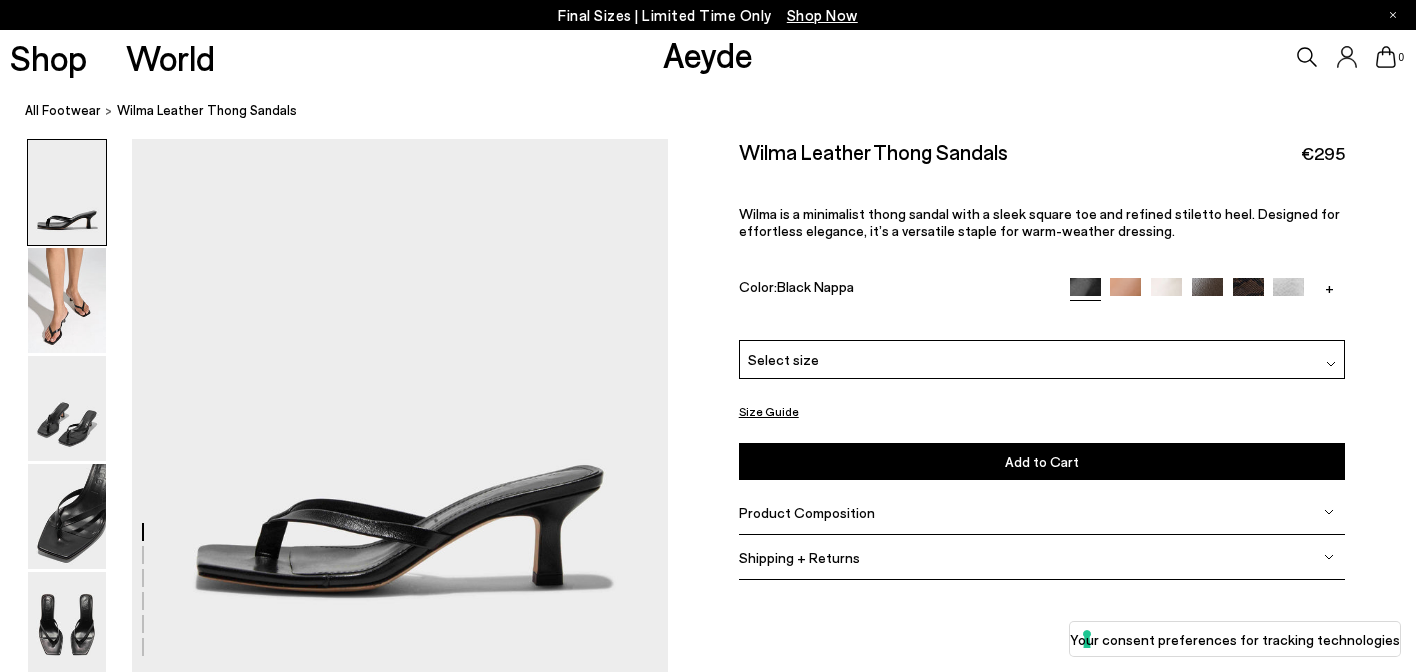 scroll, scrollTop: 0, scrollLeft: 0, axis: both 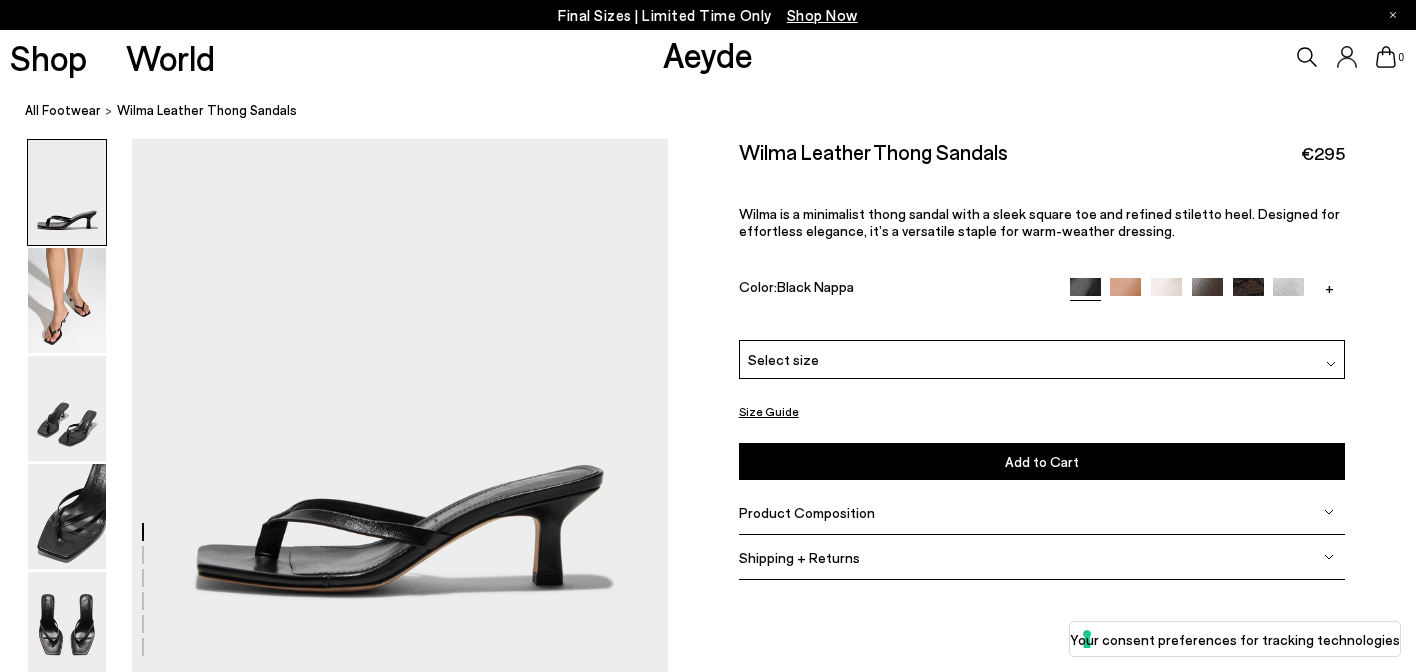 click on "Select size" at bounding box center [1042, 359] 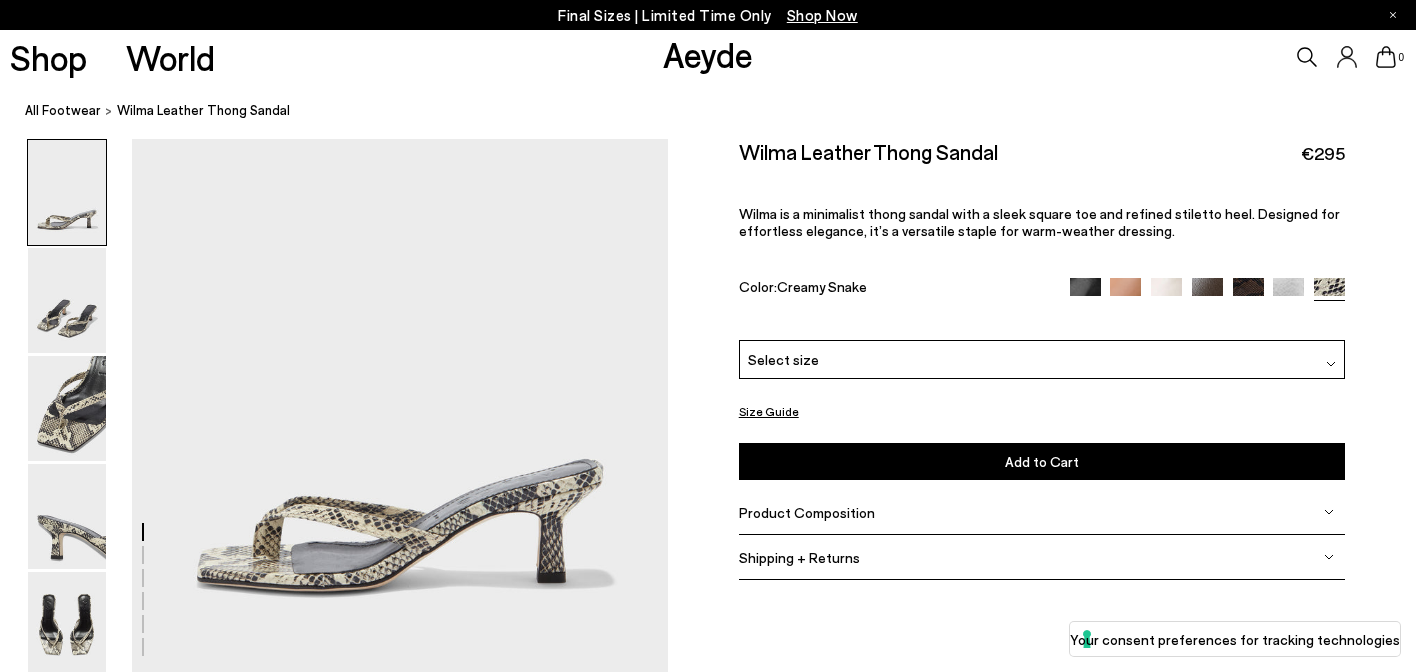 scroll, scrollTop: 0, scrollLeft: 0, axis: both 